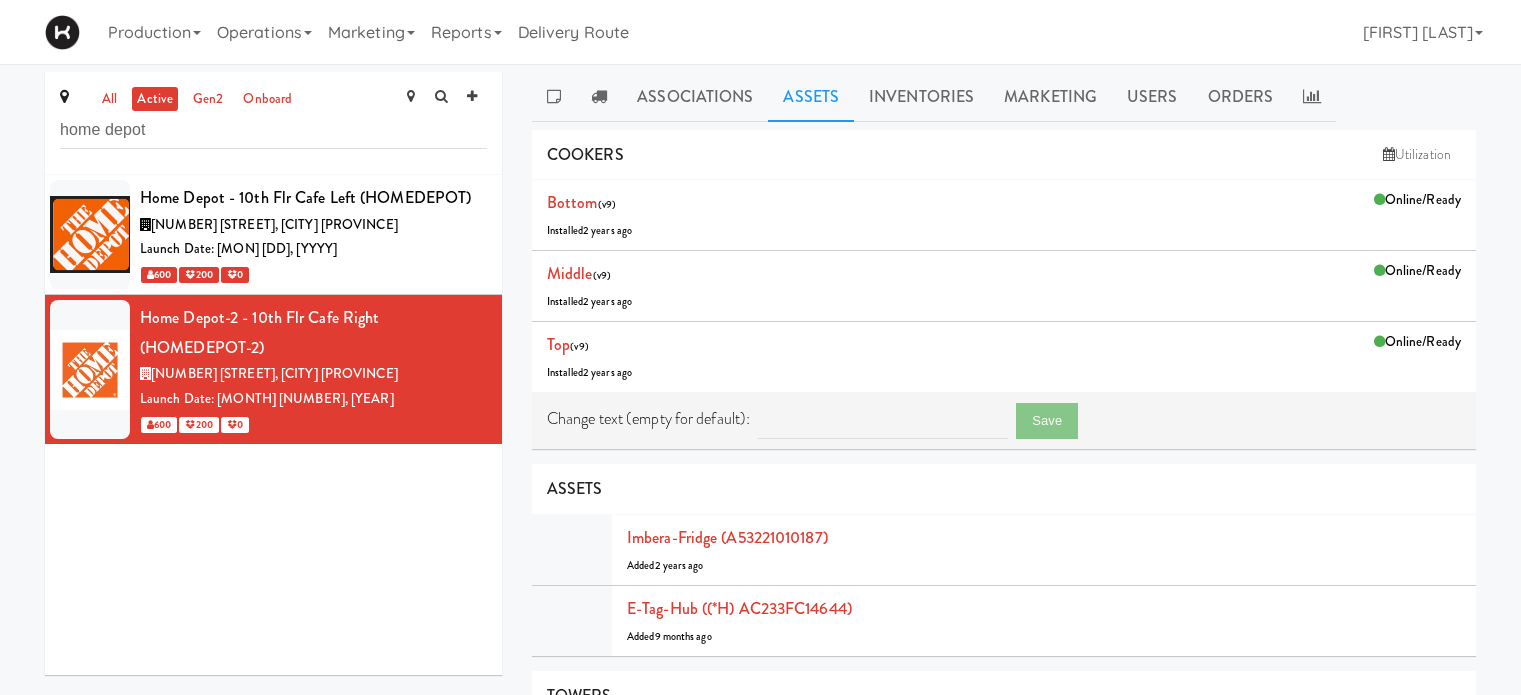scroll, scrollTop: 0, scrollLeft: 0, axis: both 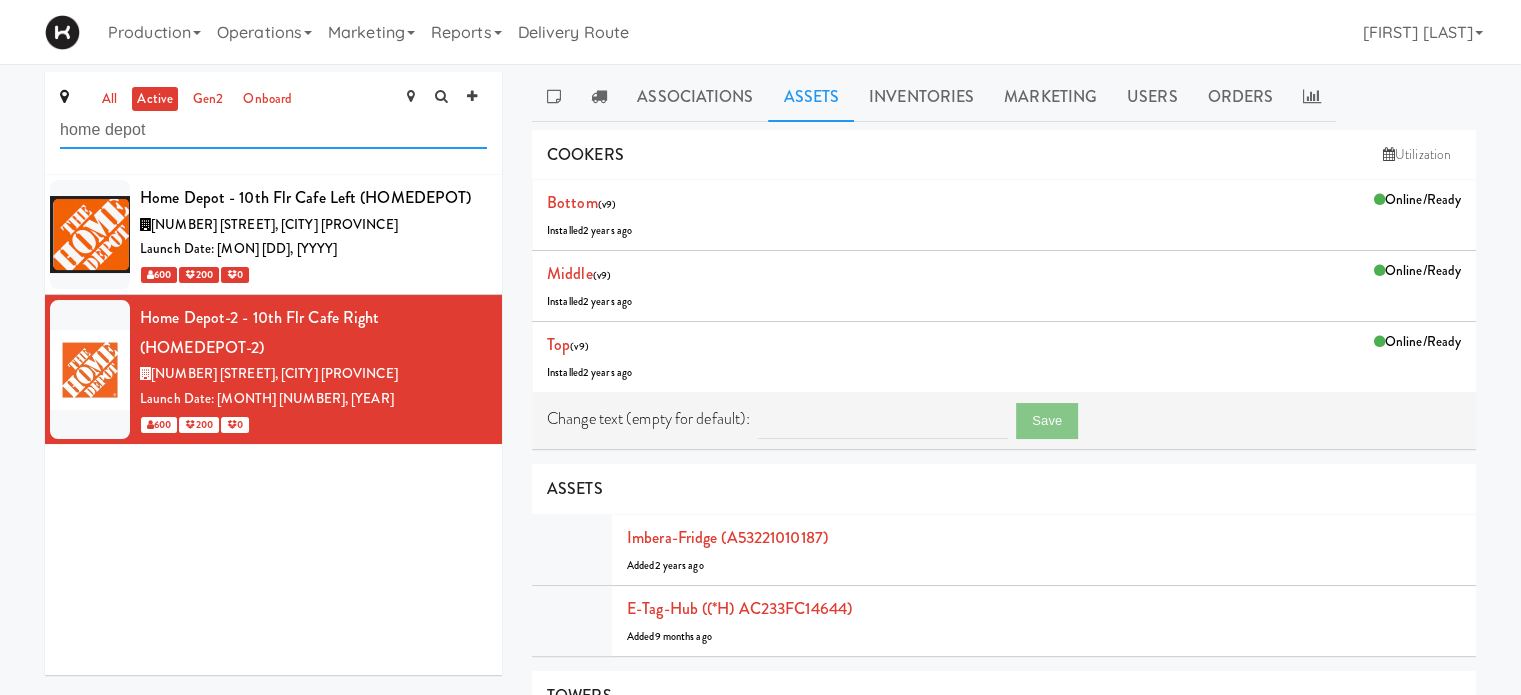 click on "home depot" at bounding box center (273, 130) 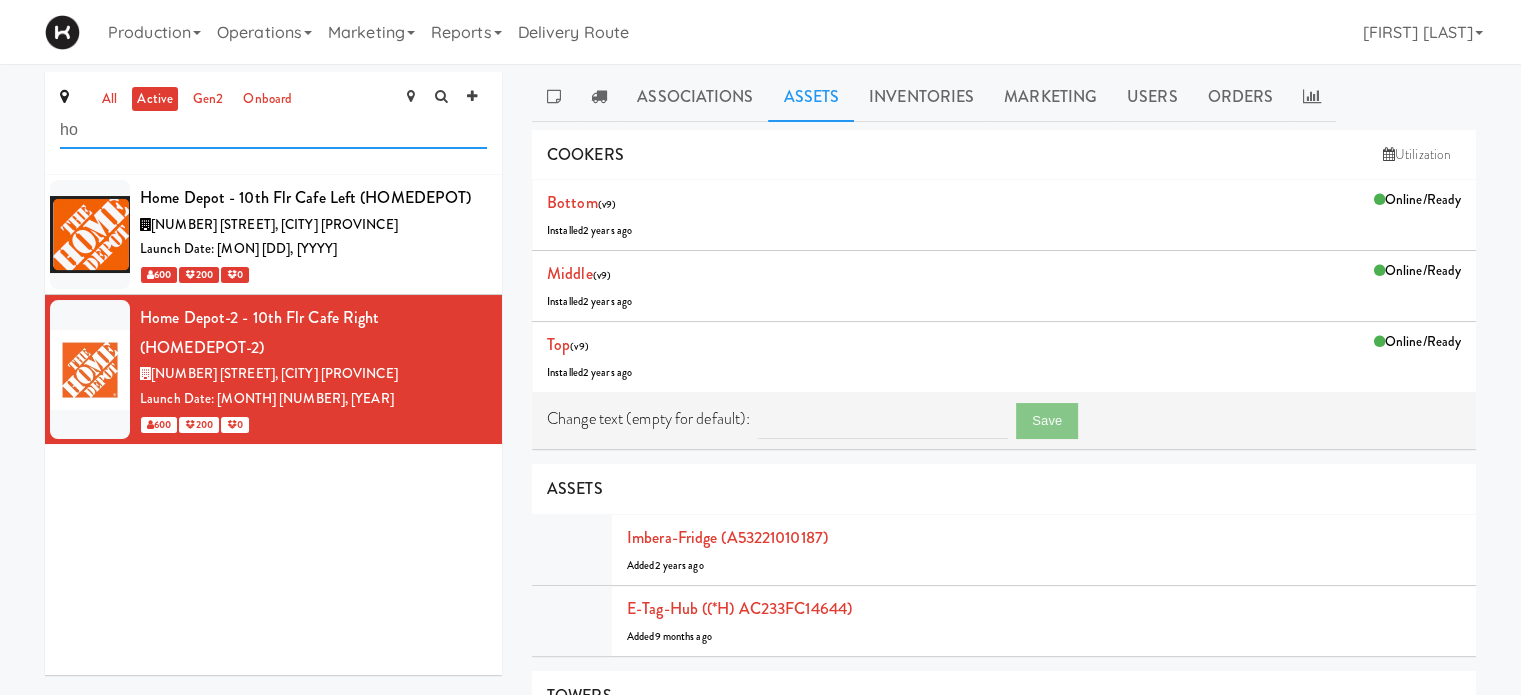 type on "h" 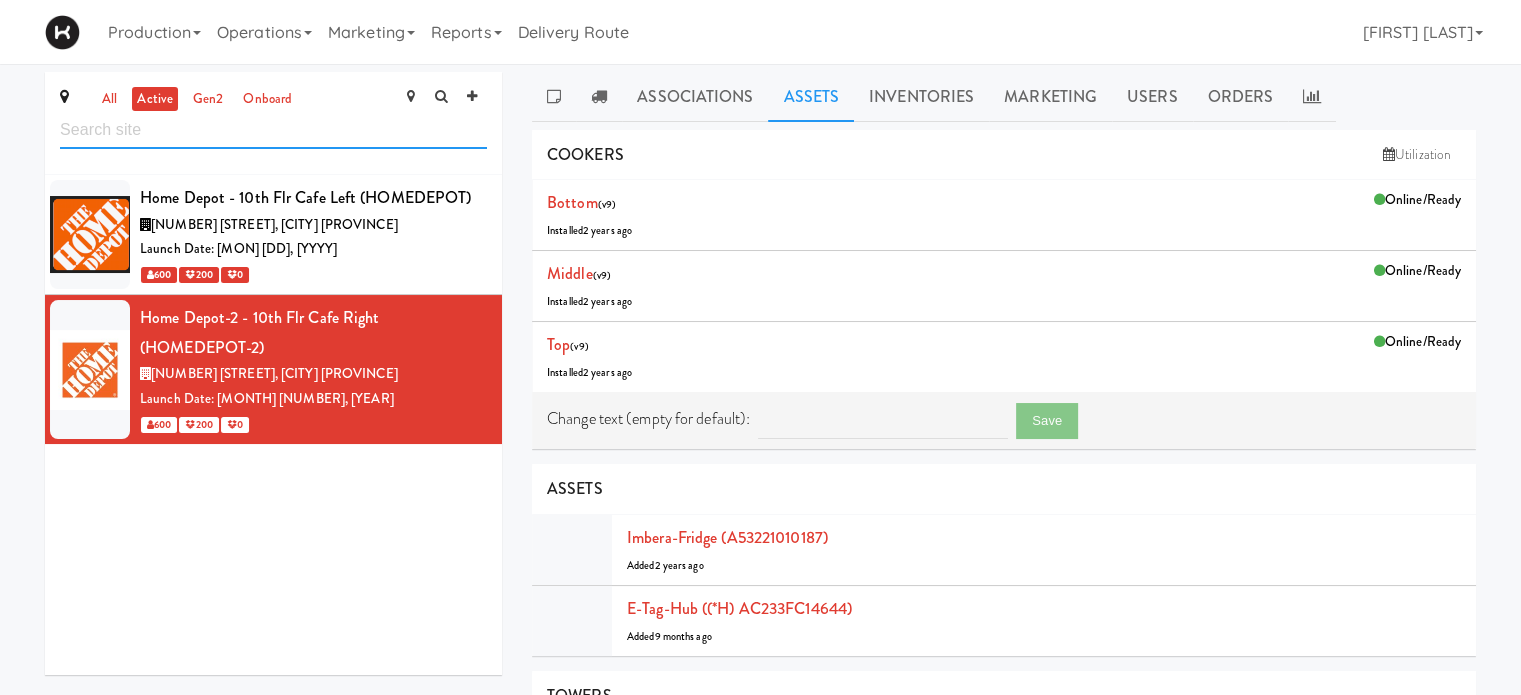 type on "a" 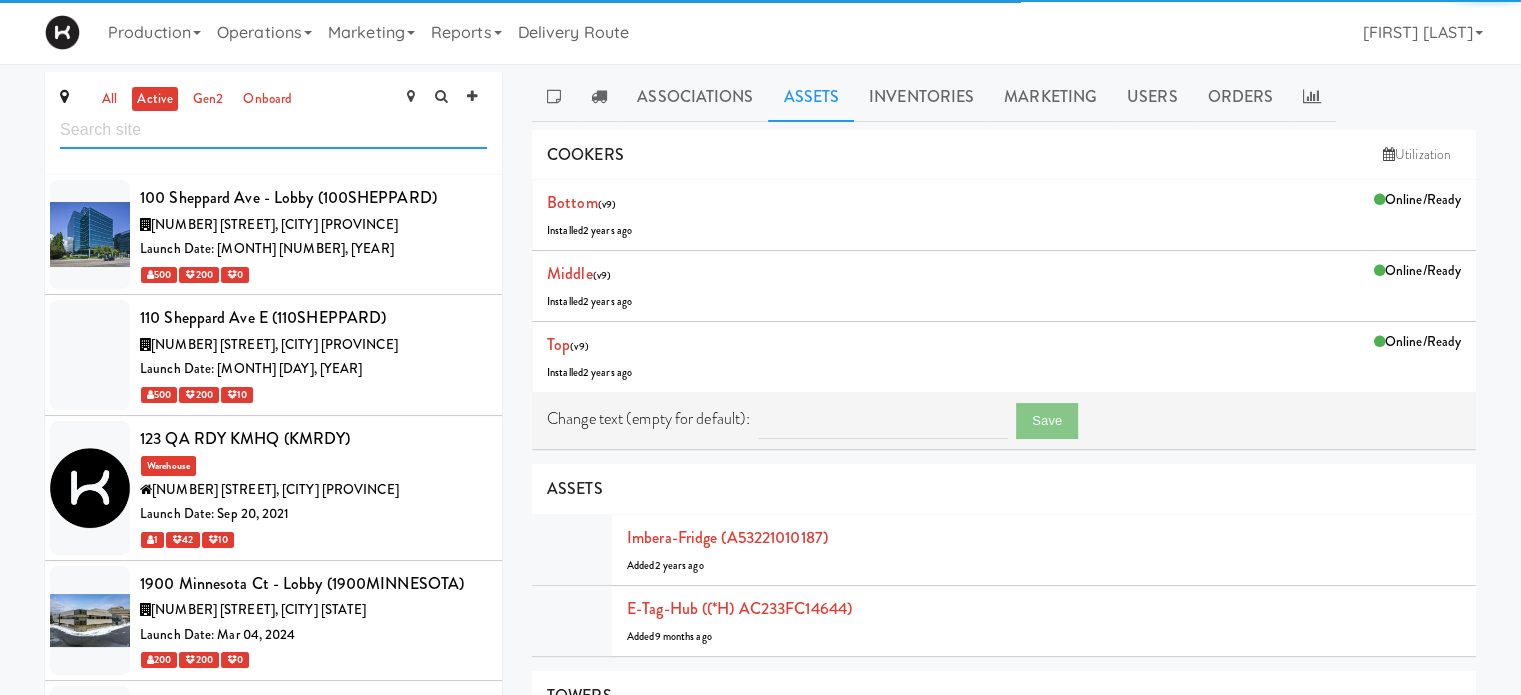 type on "," 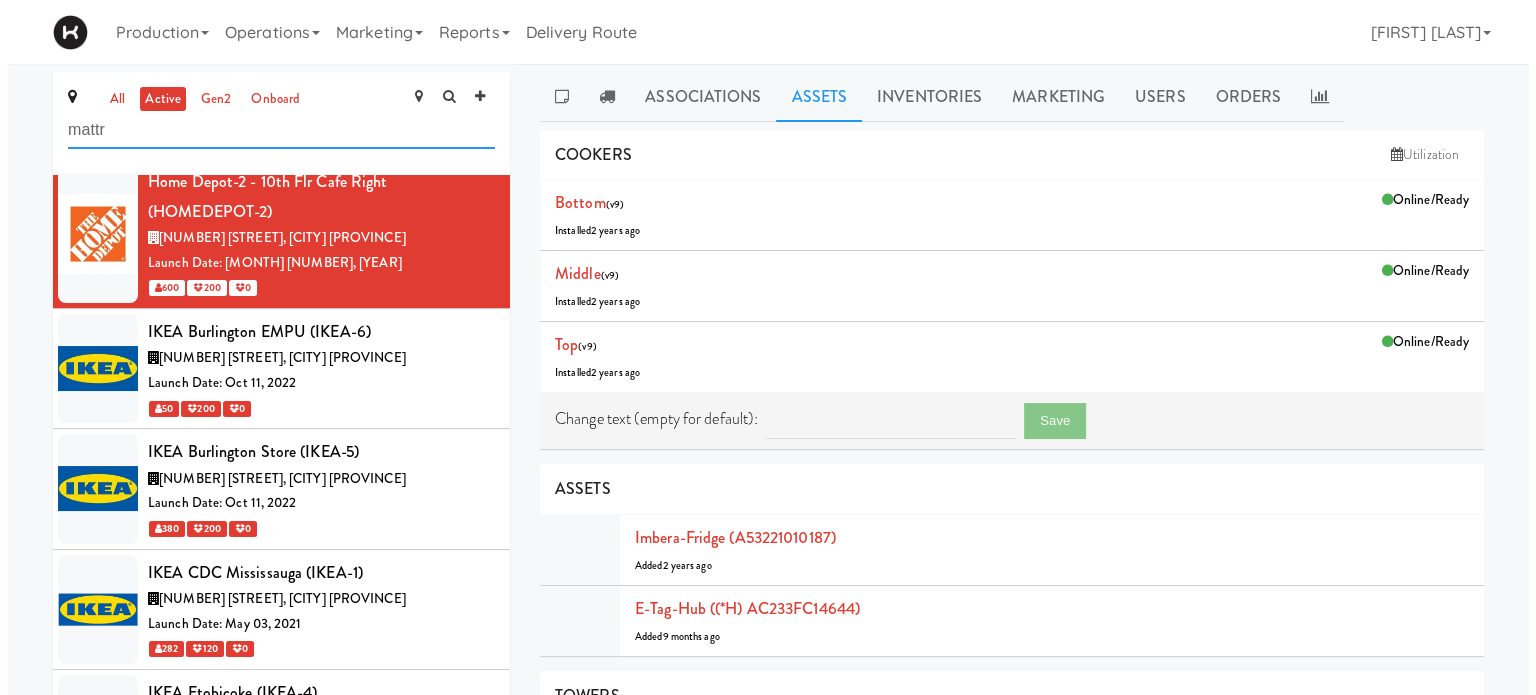 scroll, scrollTop: 0, scrollLeft: 0, axis: both 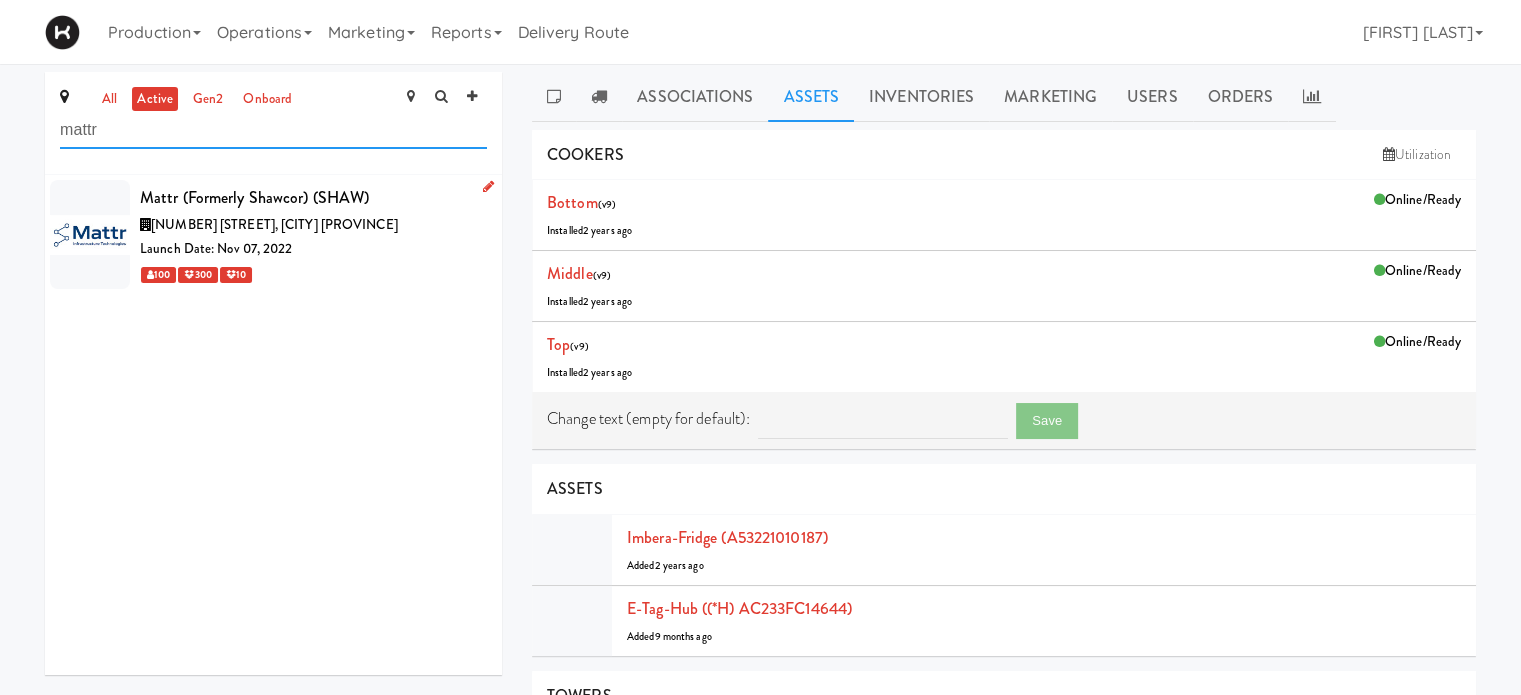 type on "mattr" 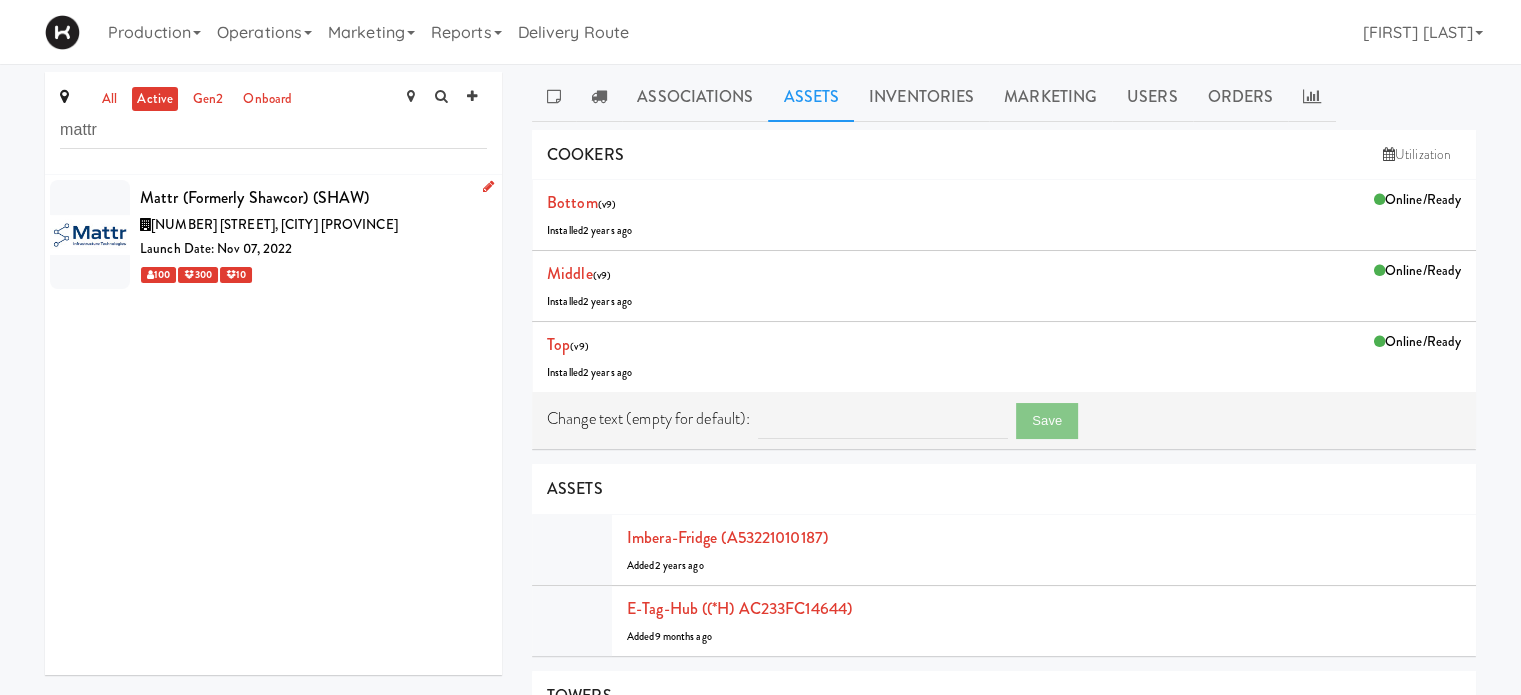 click on "Launch Date: Nov 07, 2022" at bounding box center [313, 249] 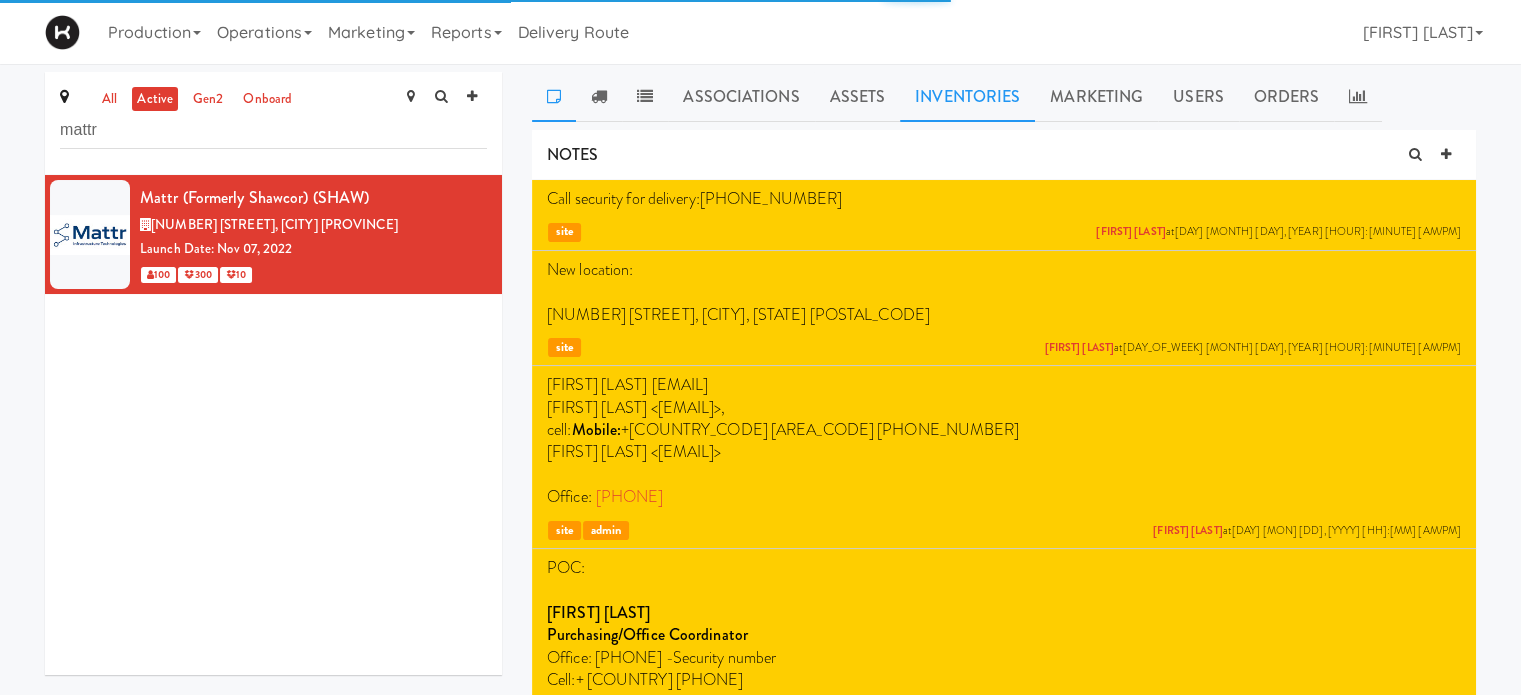 click on "Inventories" at bounding box center (967, 97) 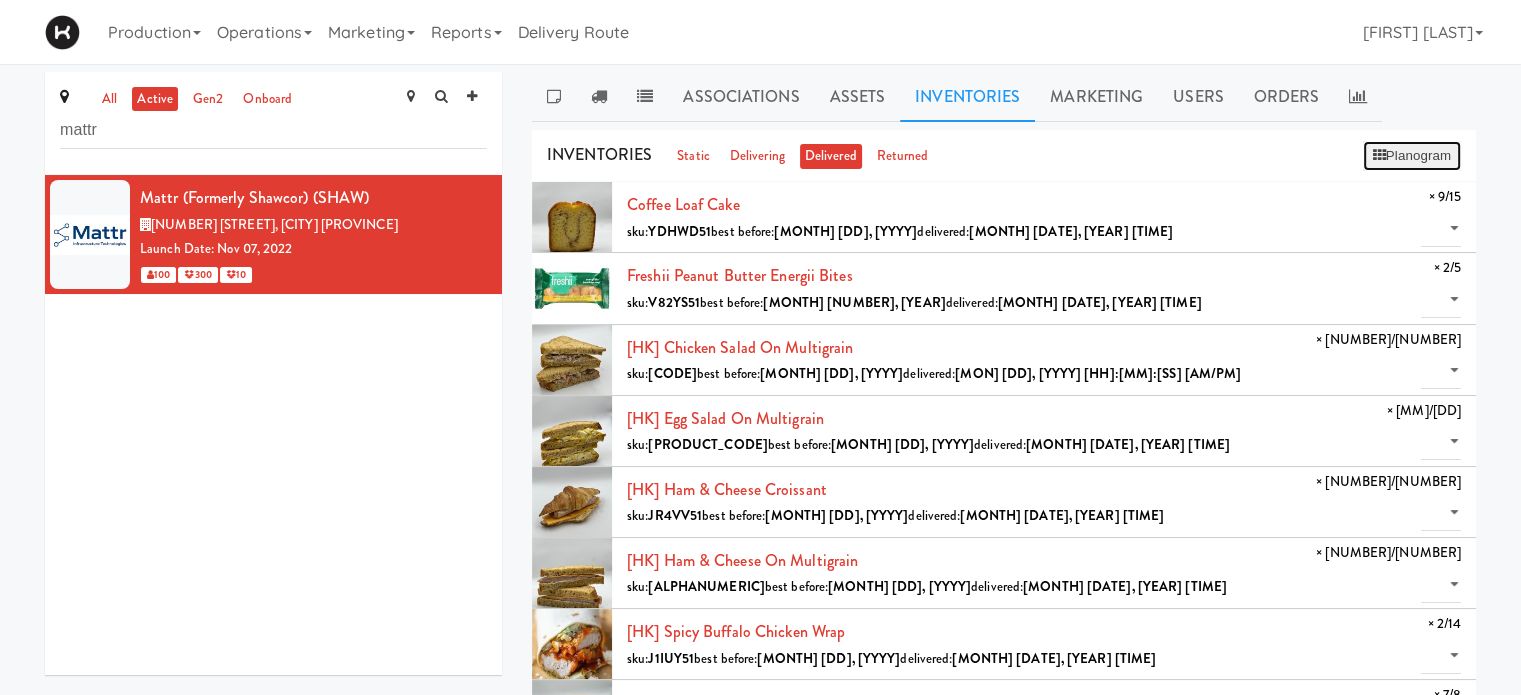 click on "Planogram" at bounding box center (1412, 156) 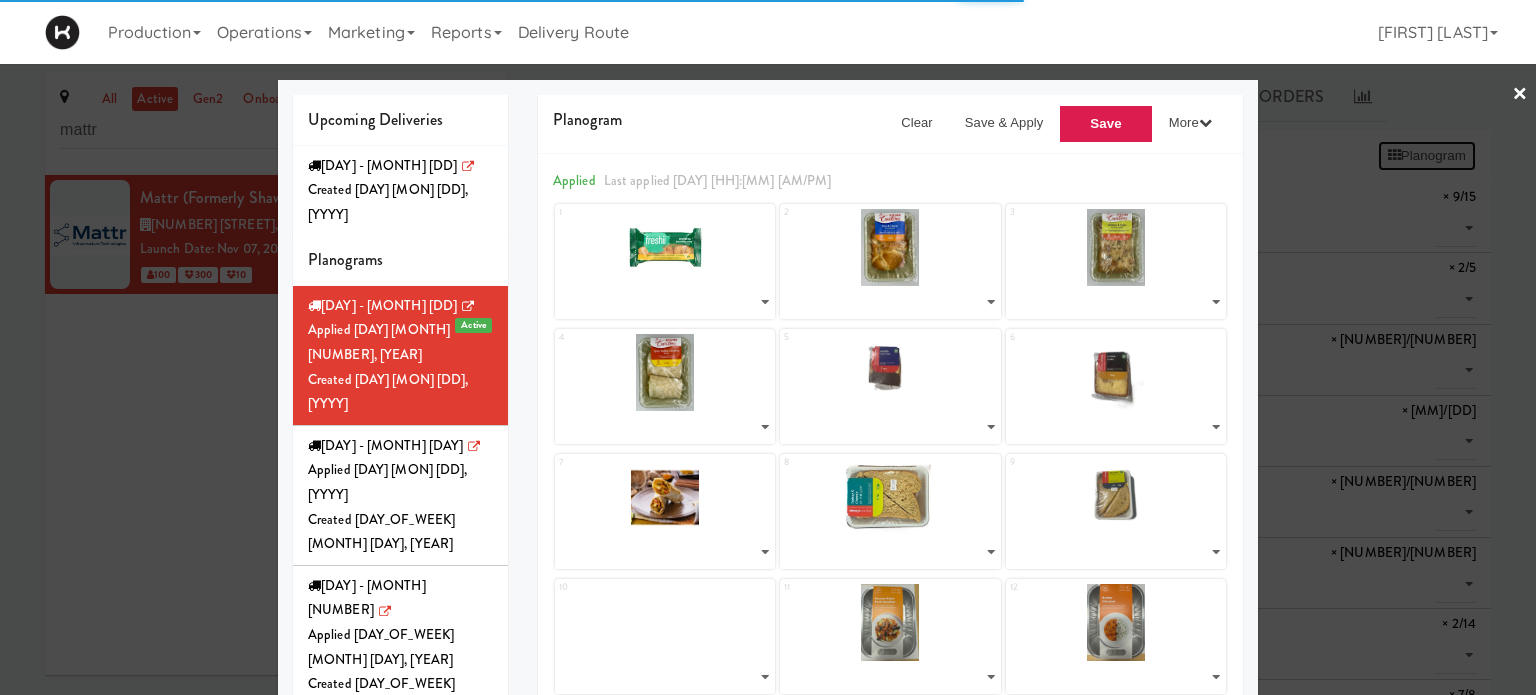 select on "number:[NUMBER]" 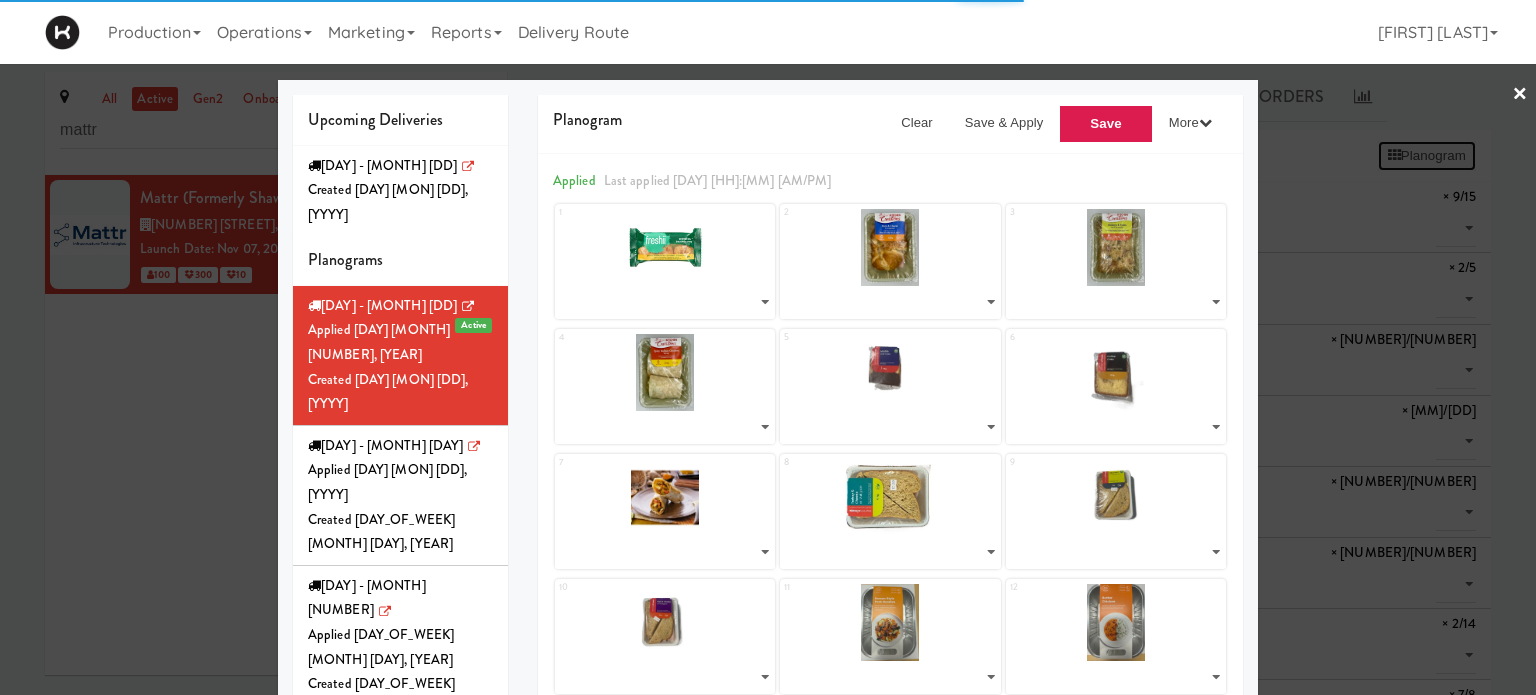 select on "number:[NUMBER]" 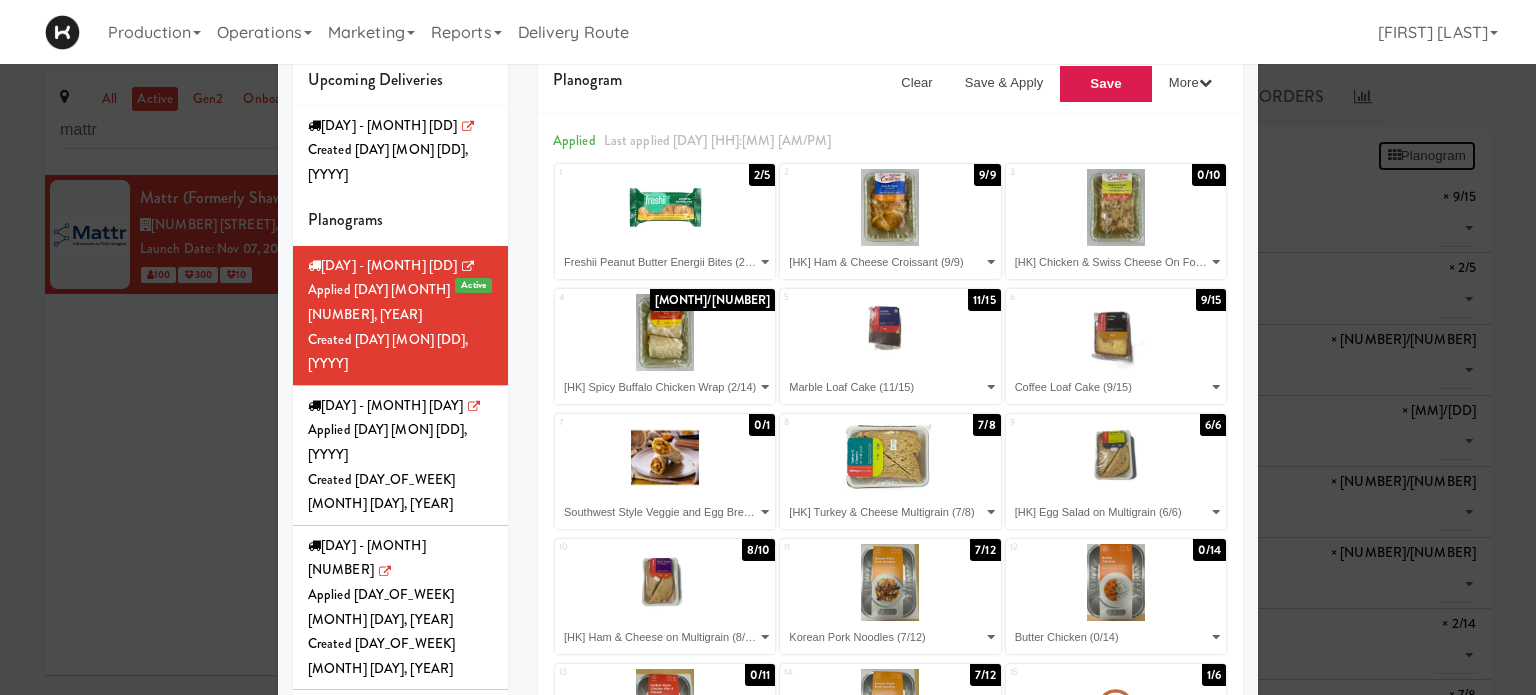 scroll, scrollTop: 39, scrollLeft: 0, axis: vertical 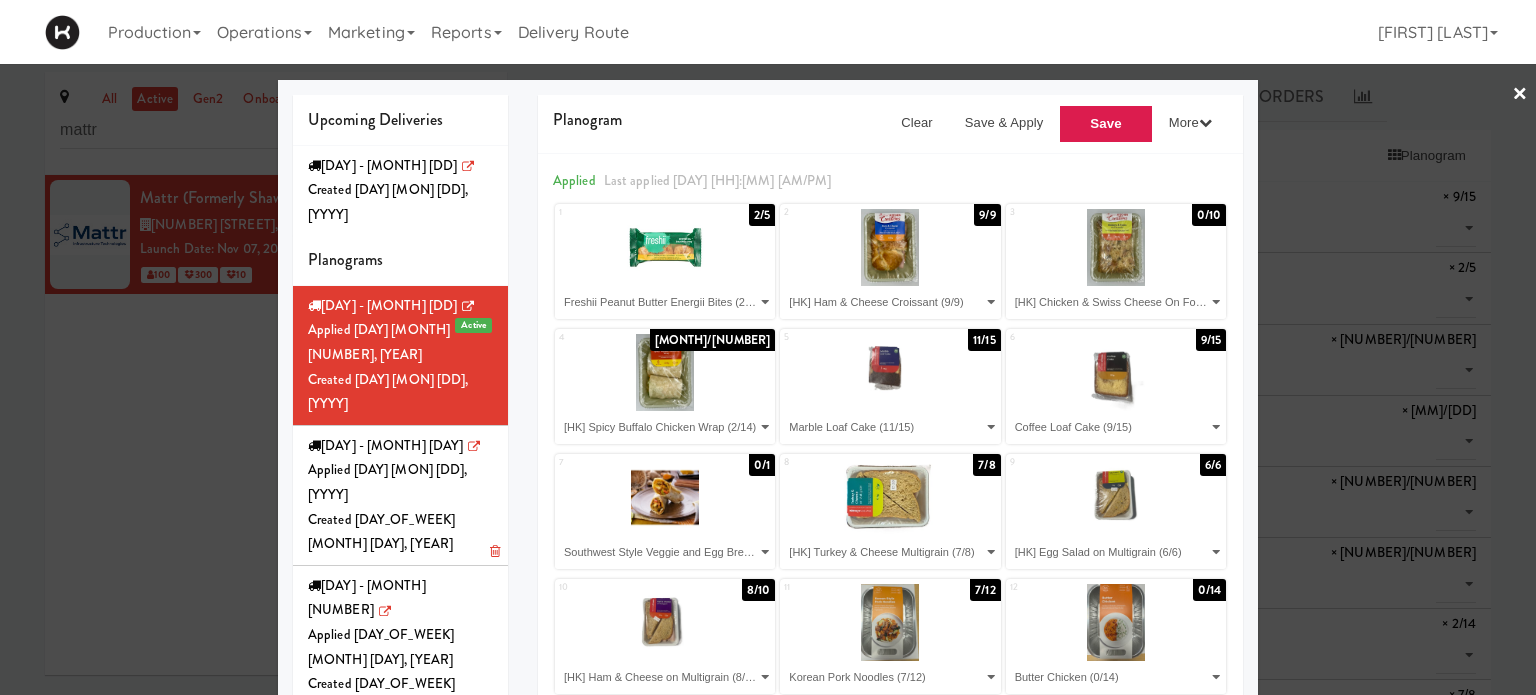click on "Applied [DAY] [MON] [DD], [YYYY]" at bounding box center [400, 482] 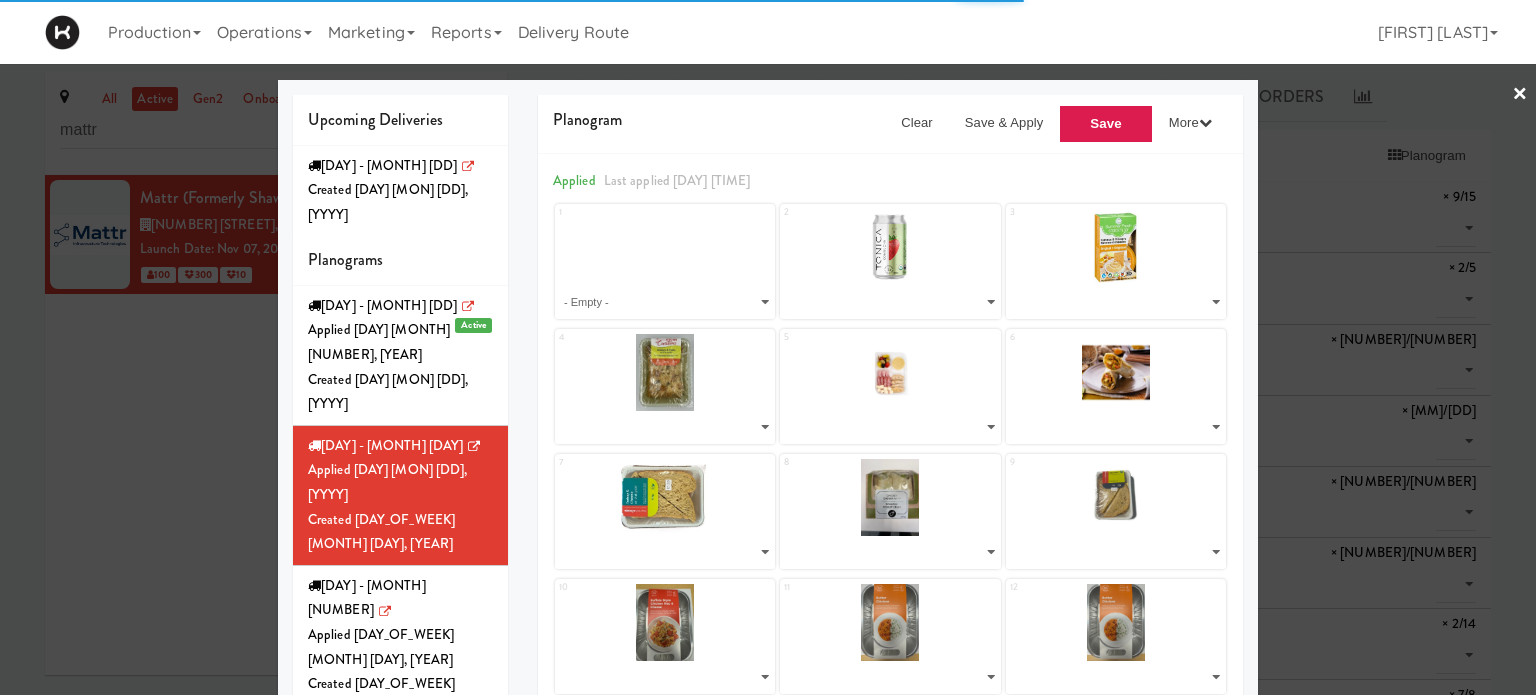 select on "number:[NUMBER]" 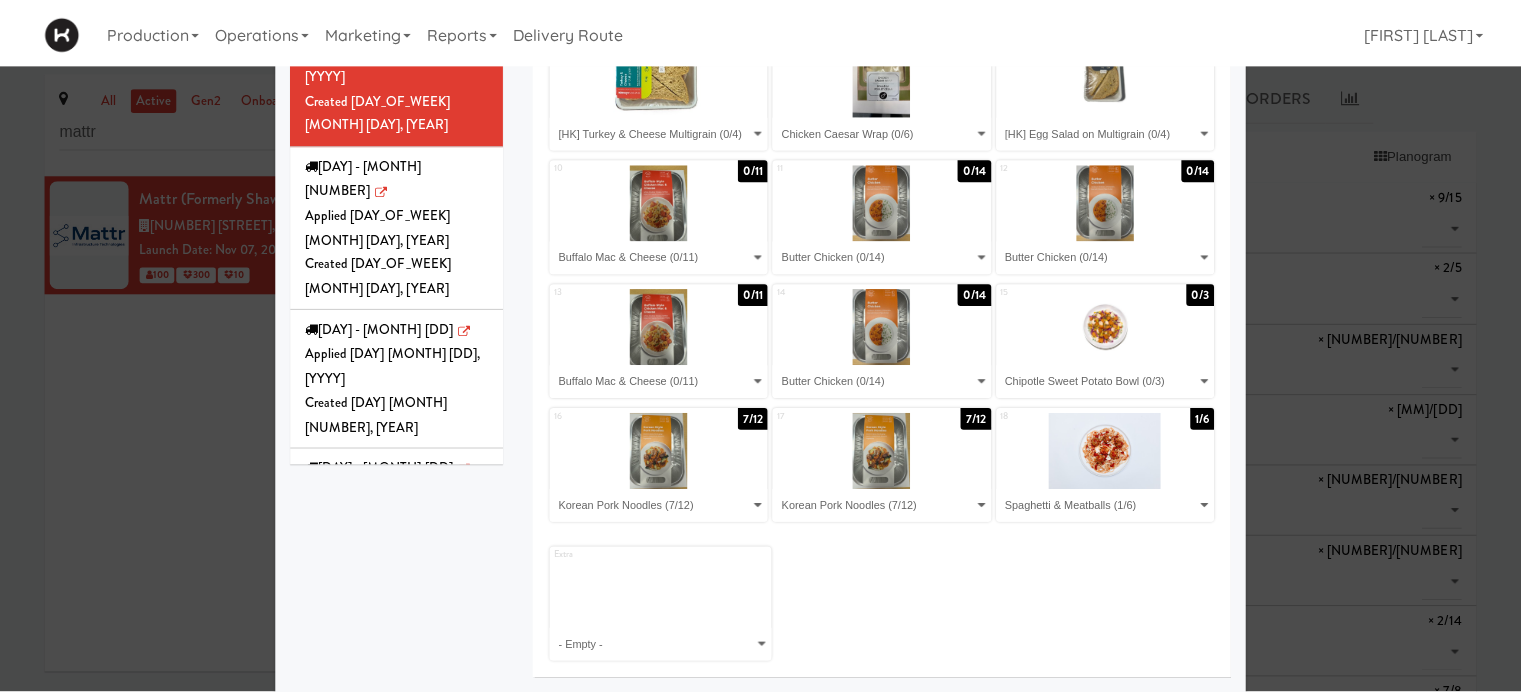 scroll, scrollTop: 0, scrollLeft: 0, axis: both 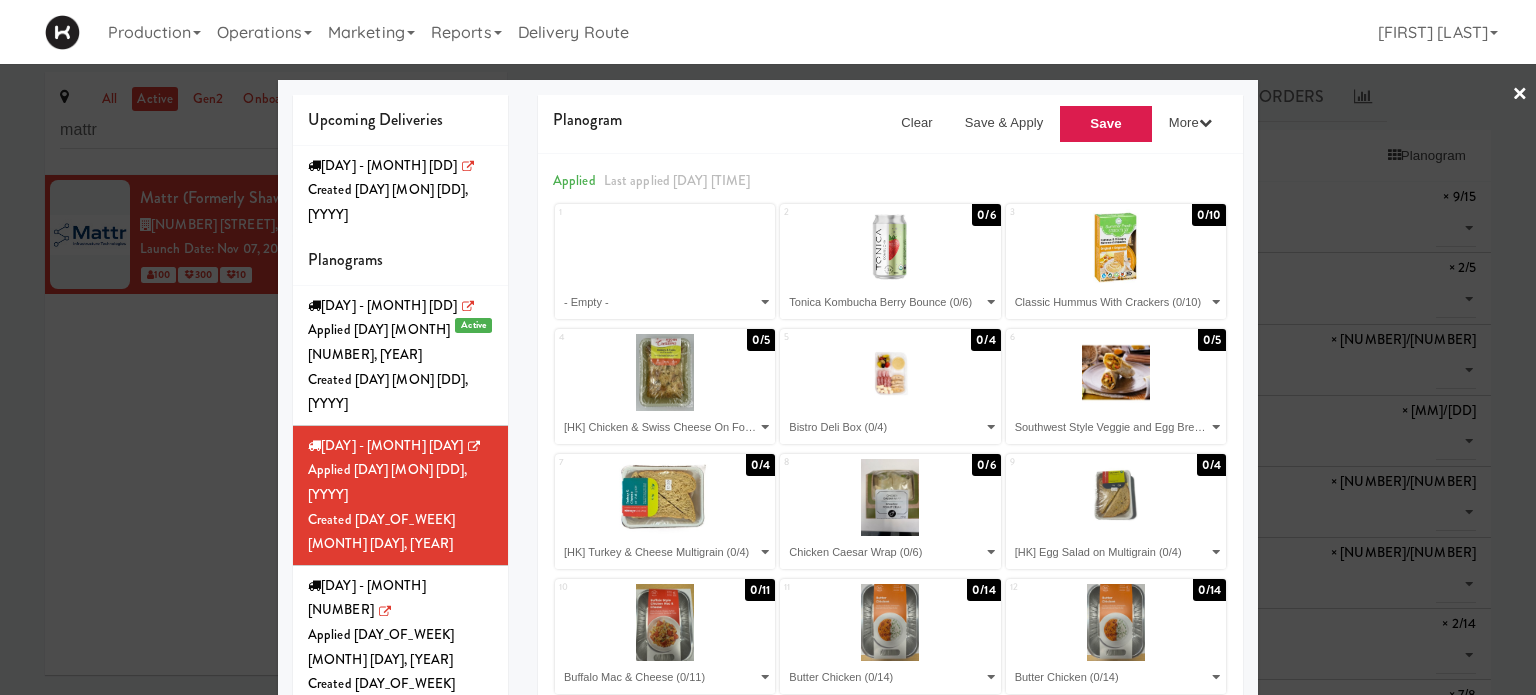 click on "×" at bounding box center [1520, 95] 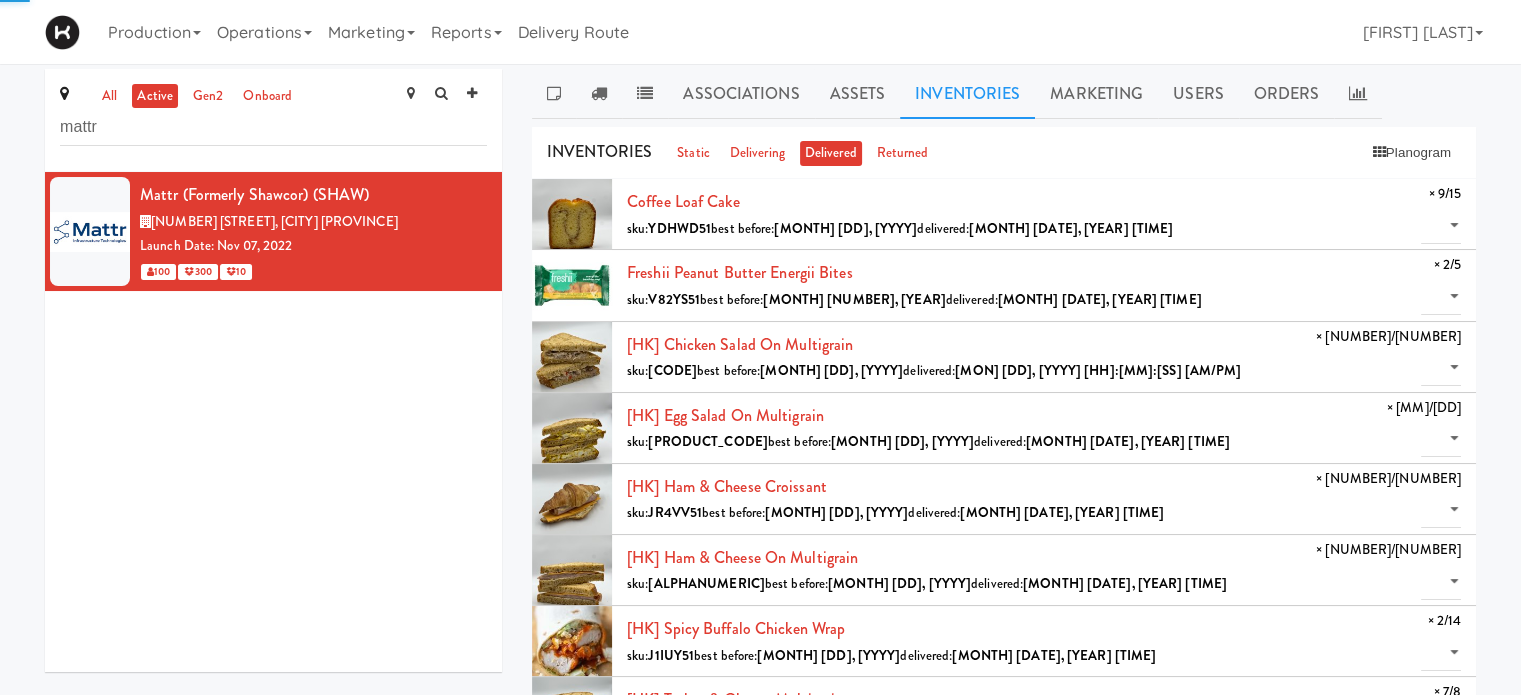 scroll, scrollTop: 0, scrollLeft: 0, axis: both 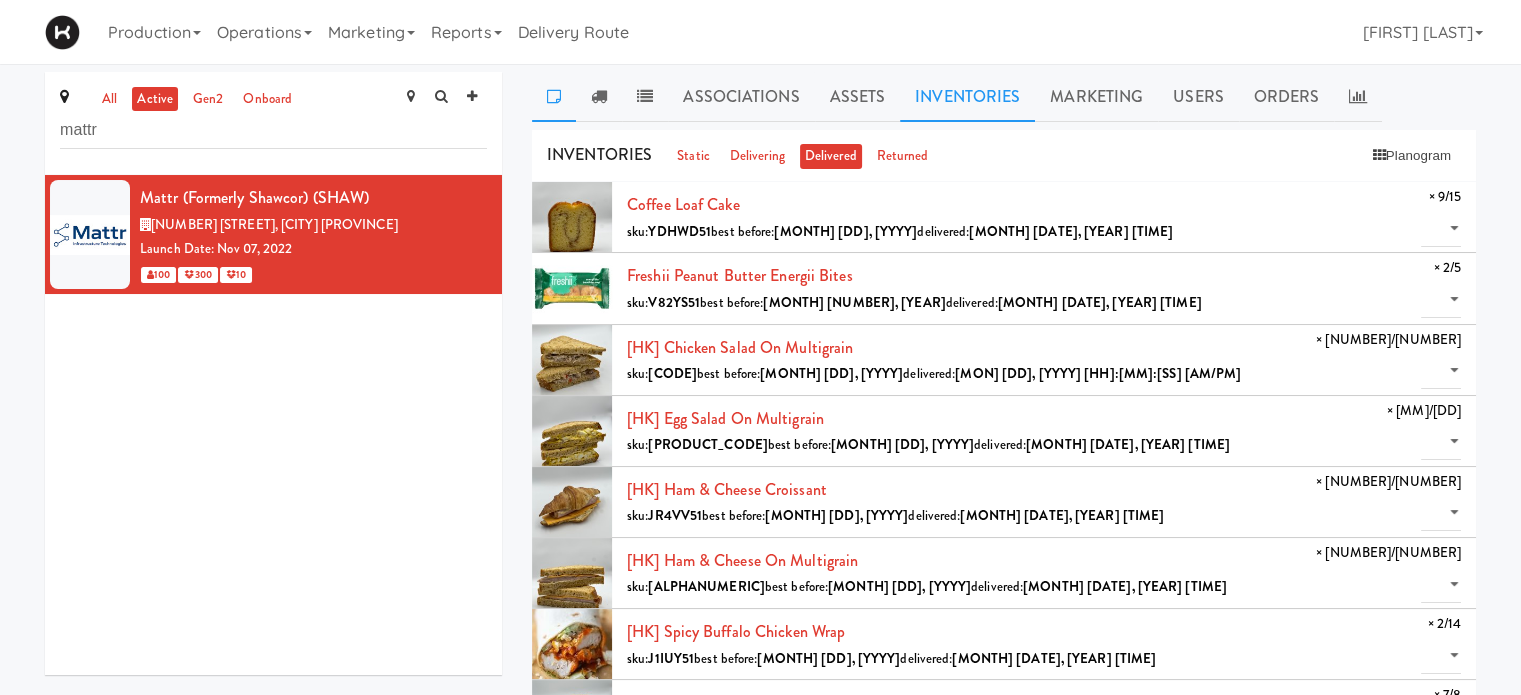 click at bounding box center (554, 96) 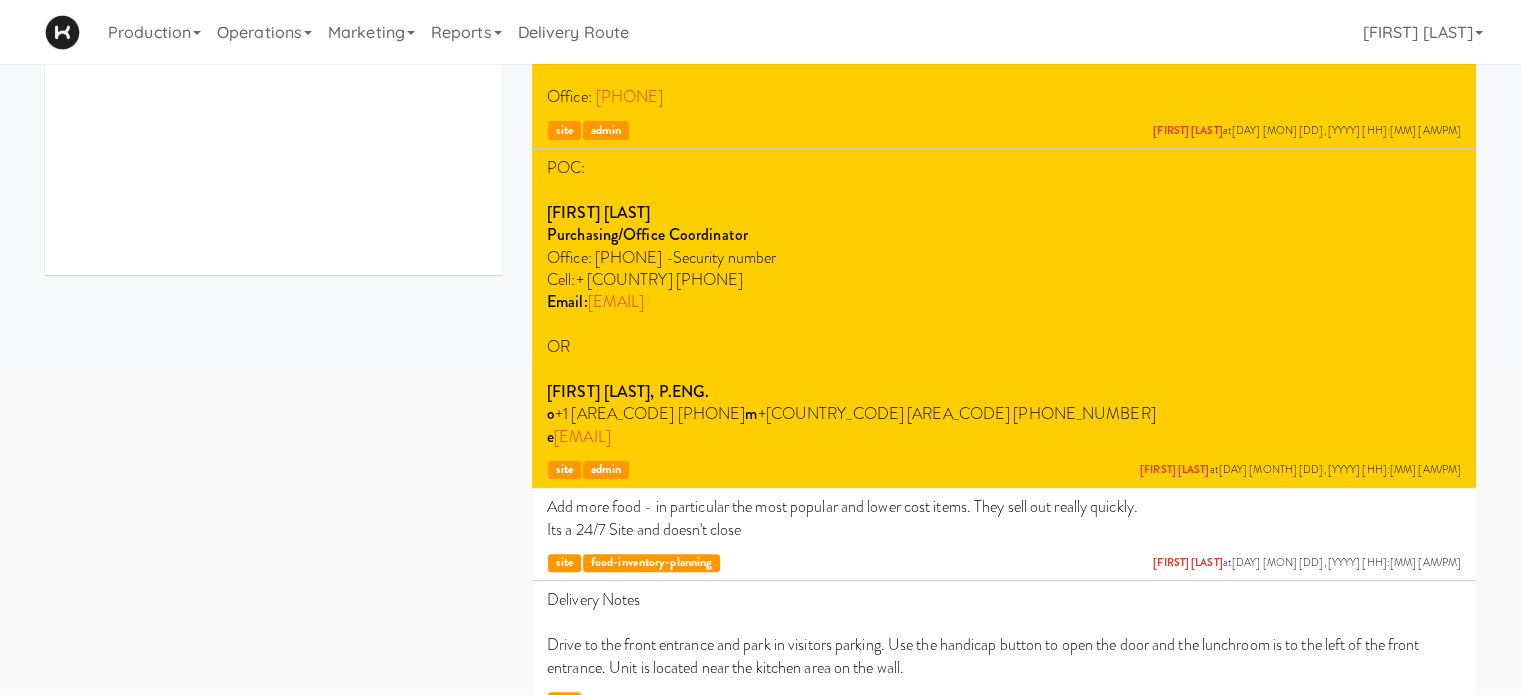 scroll, scrollTop: 0, scrollLeft: 0, axis: both 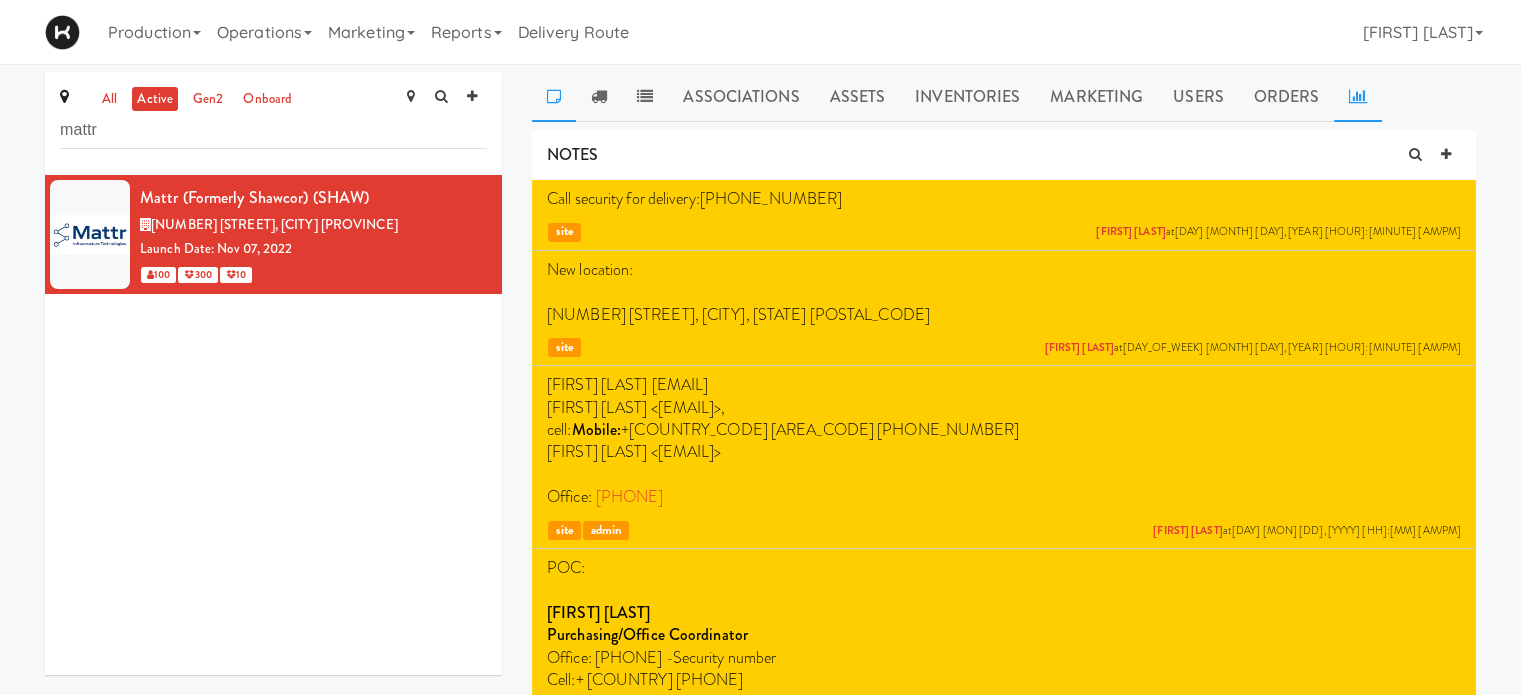 click at bounding box center [1358, 96] 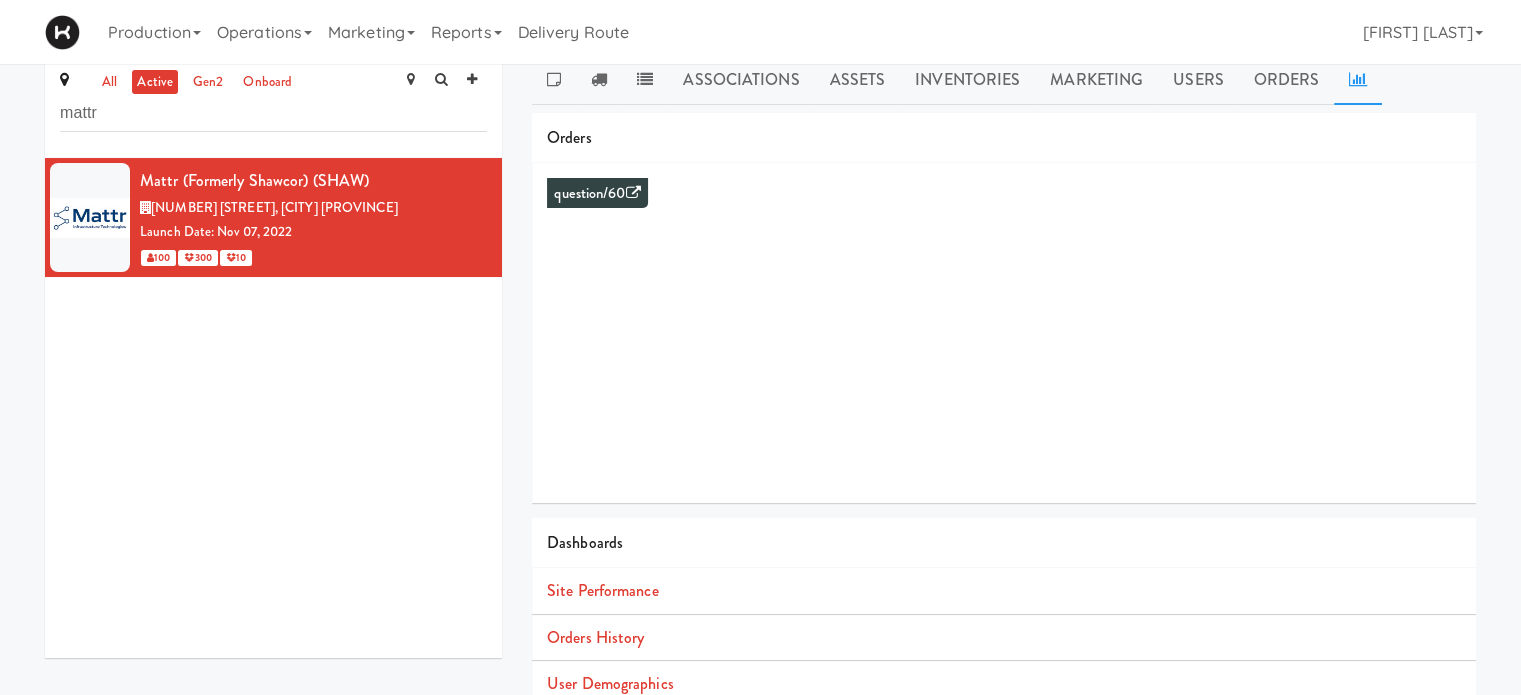 scroll, scrollTop: 22, scrollLeft: 0, axis: vertical 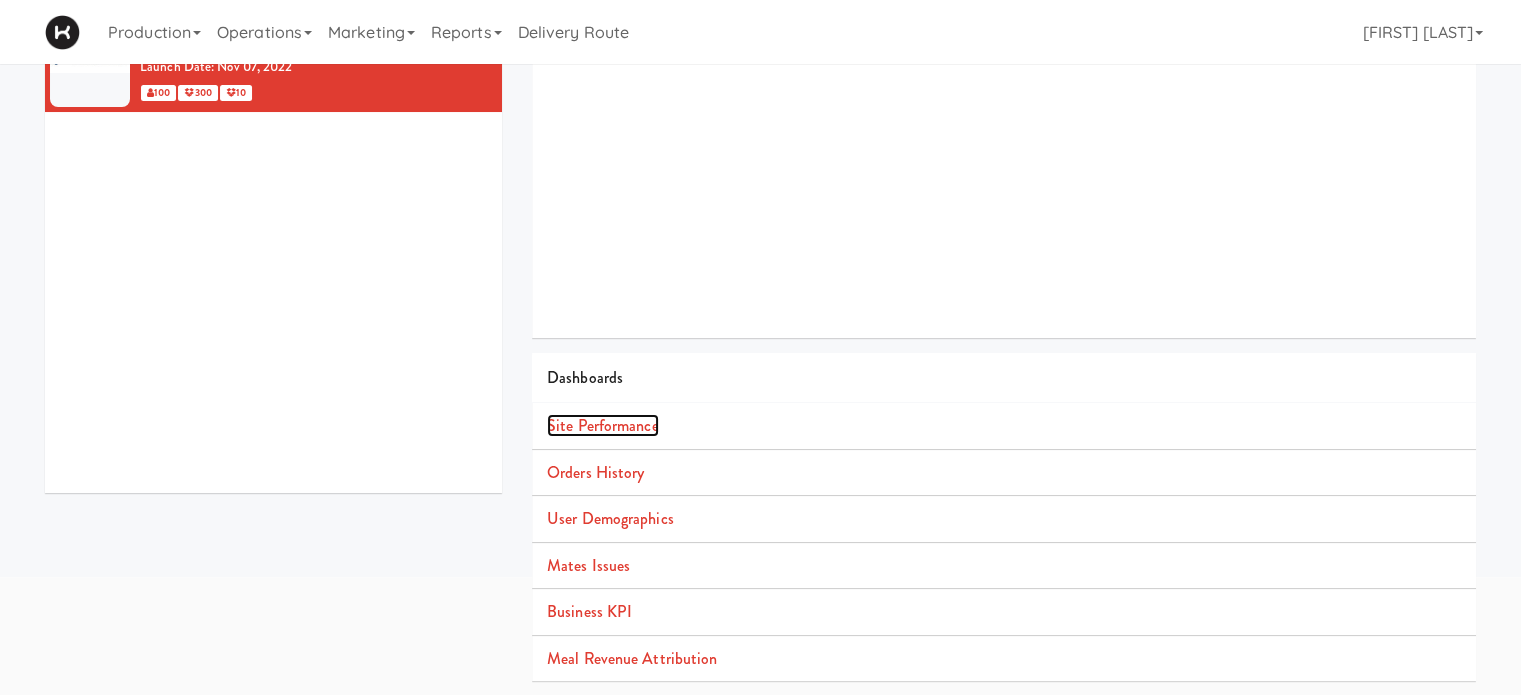click on "Site Performance" at bounding box center (603, 425) 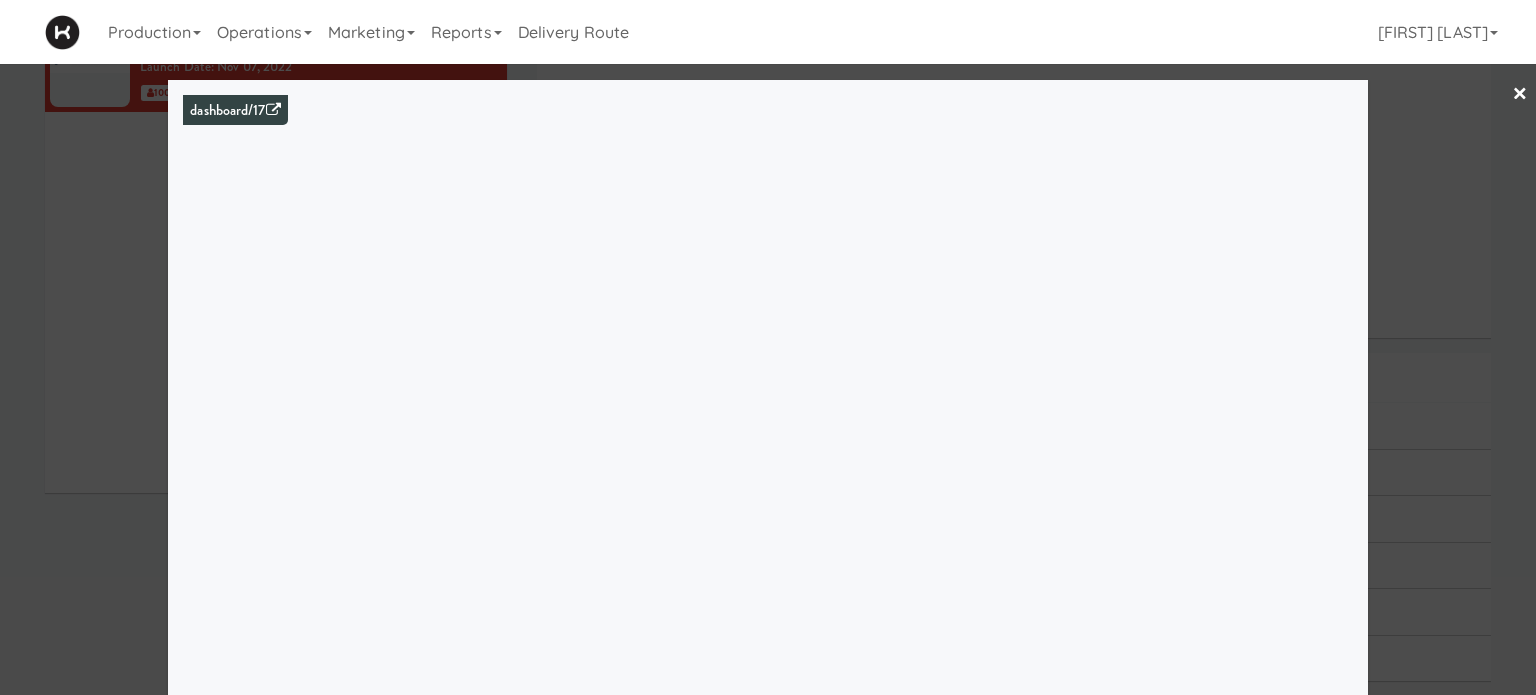 scroll, scrollTop: 24, scrollLeft: 0, axis: vertical 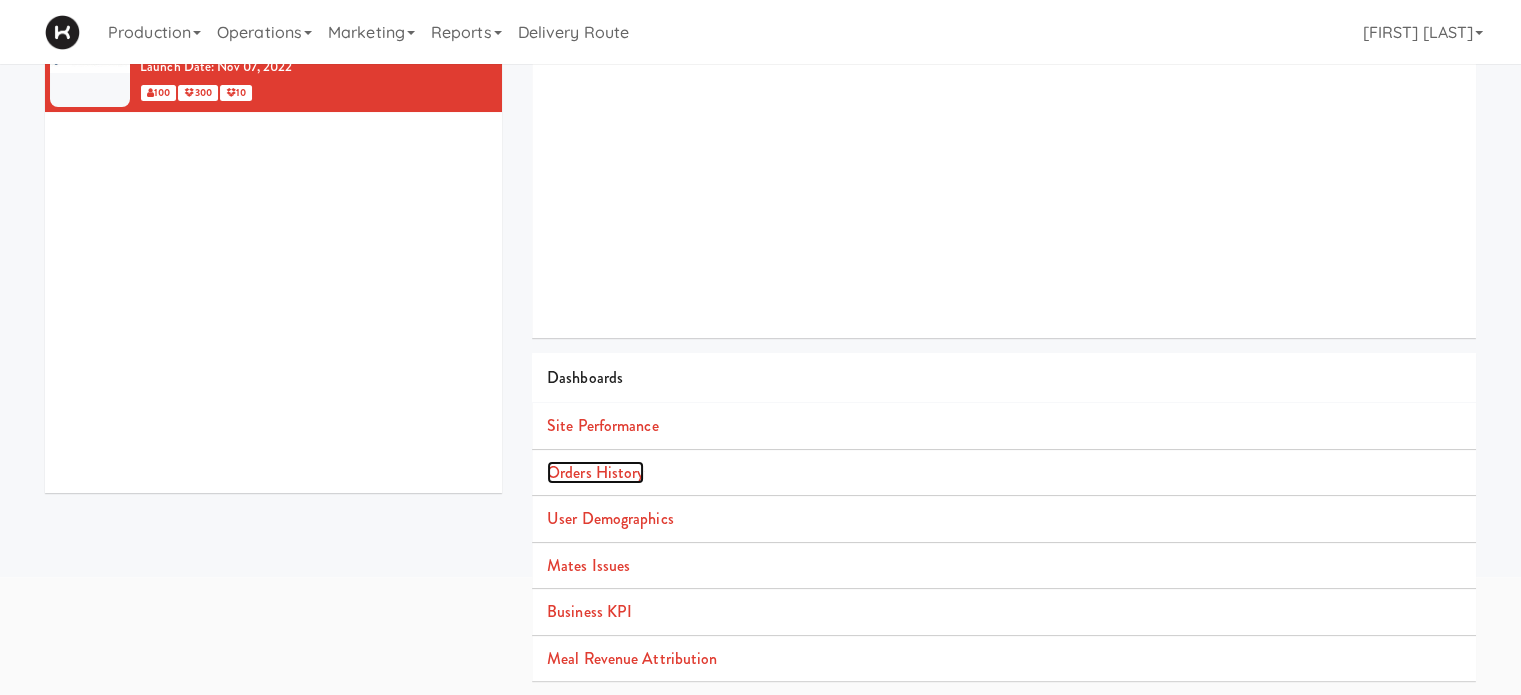 click on "Orders History" at bounding box center [595, 472] 